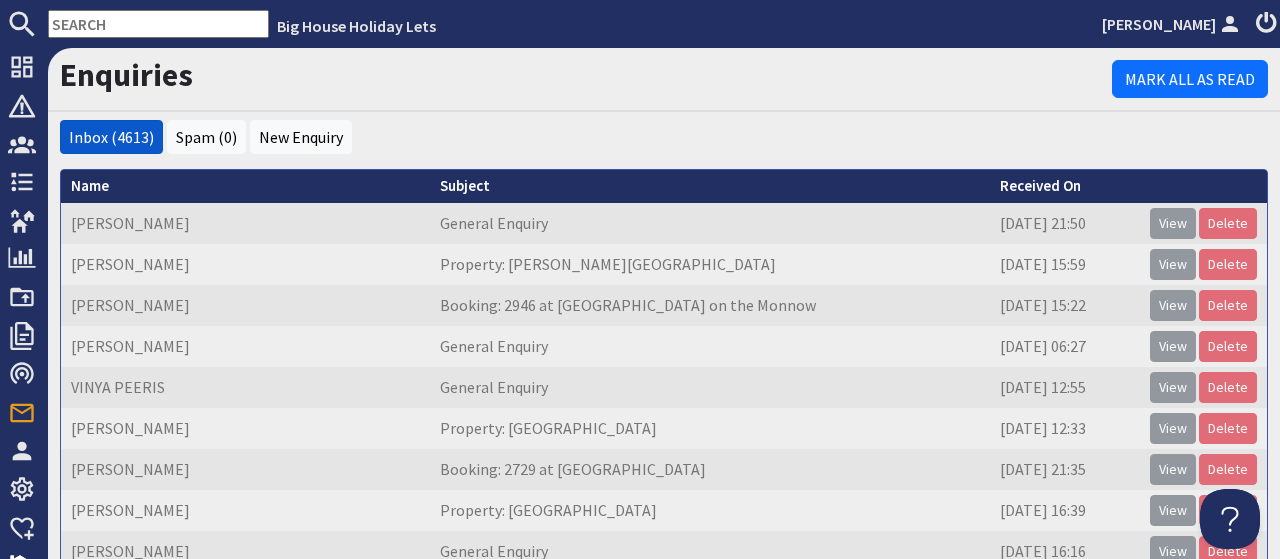 scroll, scrollTop: 0, scrollLeft: 0, axis: both 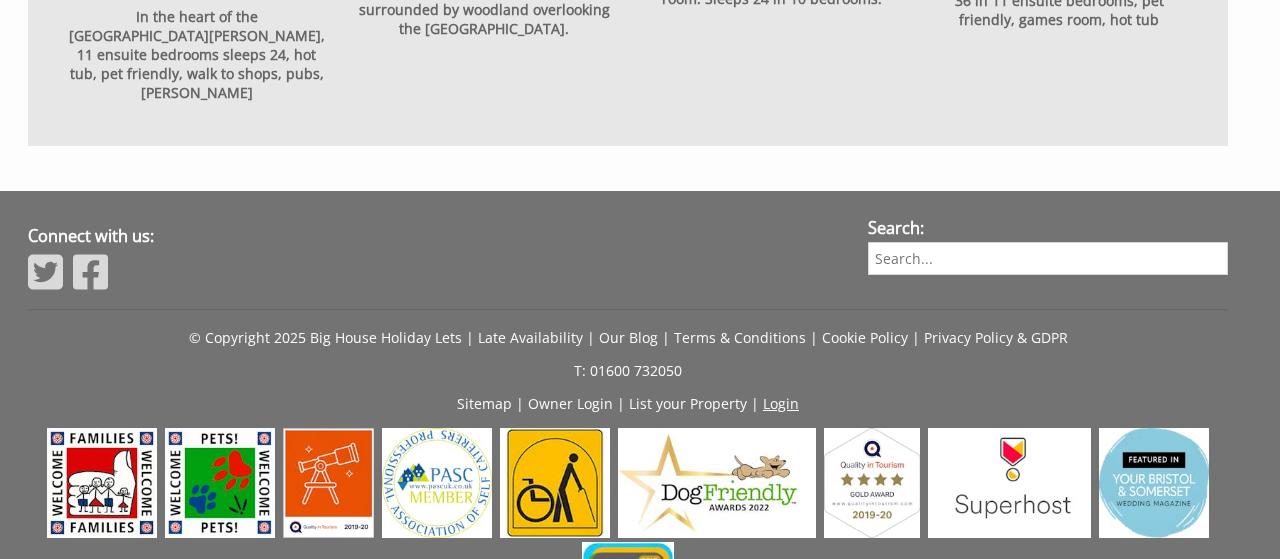 click on "Login" at bounding box center (781, 403) 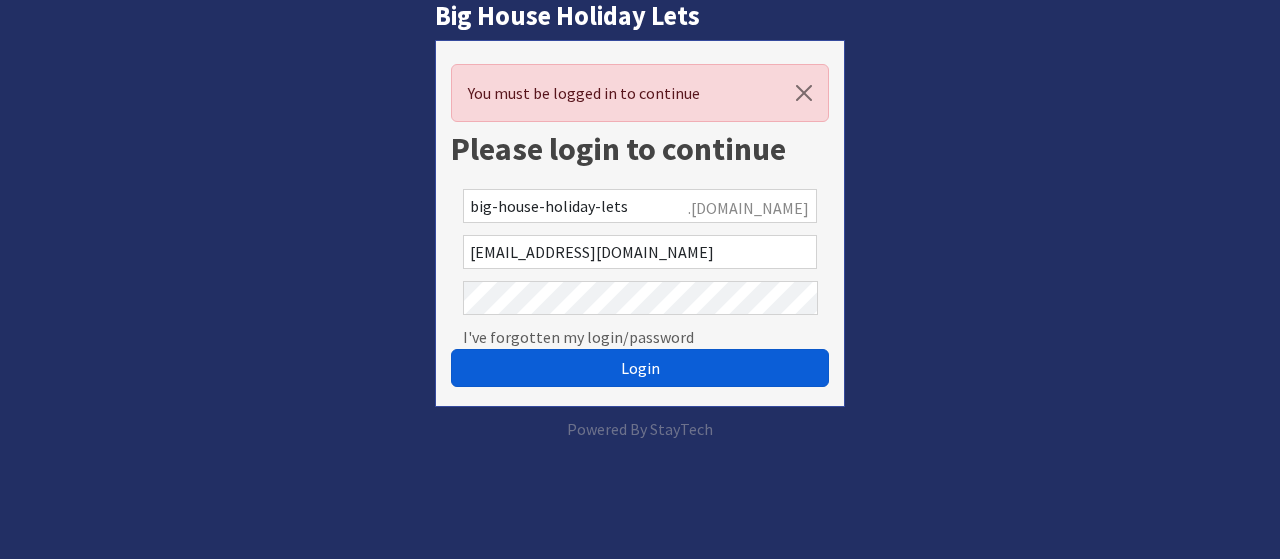 scroll, scrollTop: 0, scrollLeft: 0, axis: both 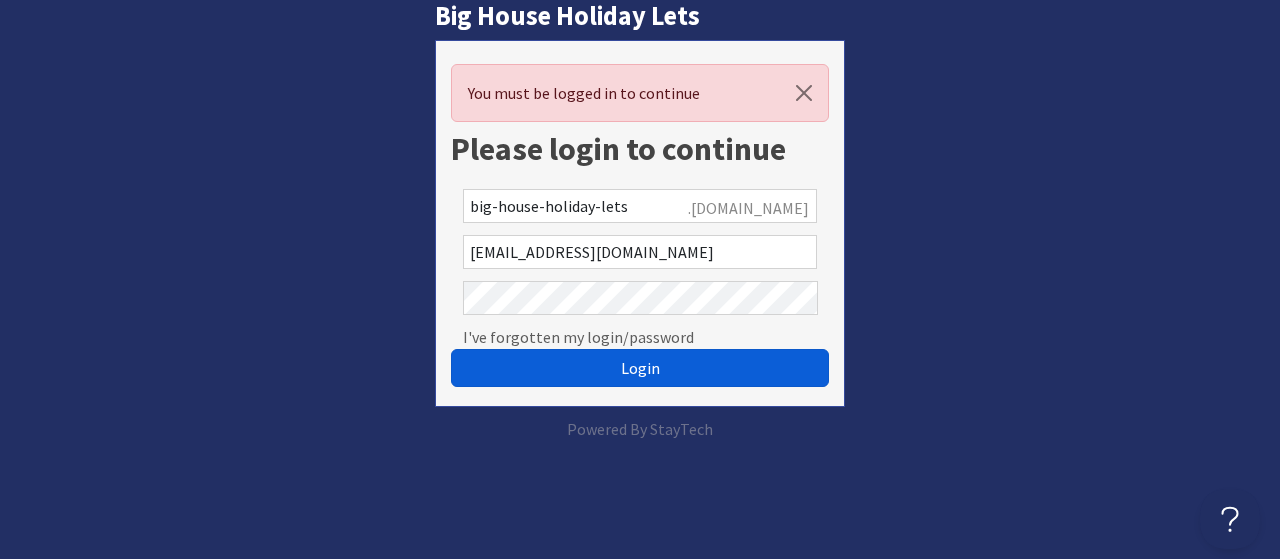 click on "Login" at bounding box center [640, 368] 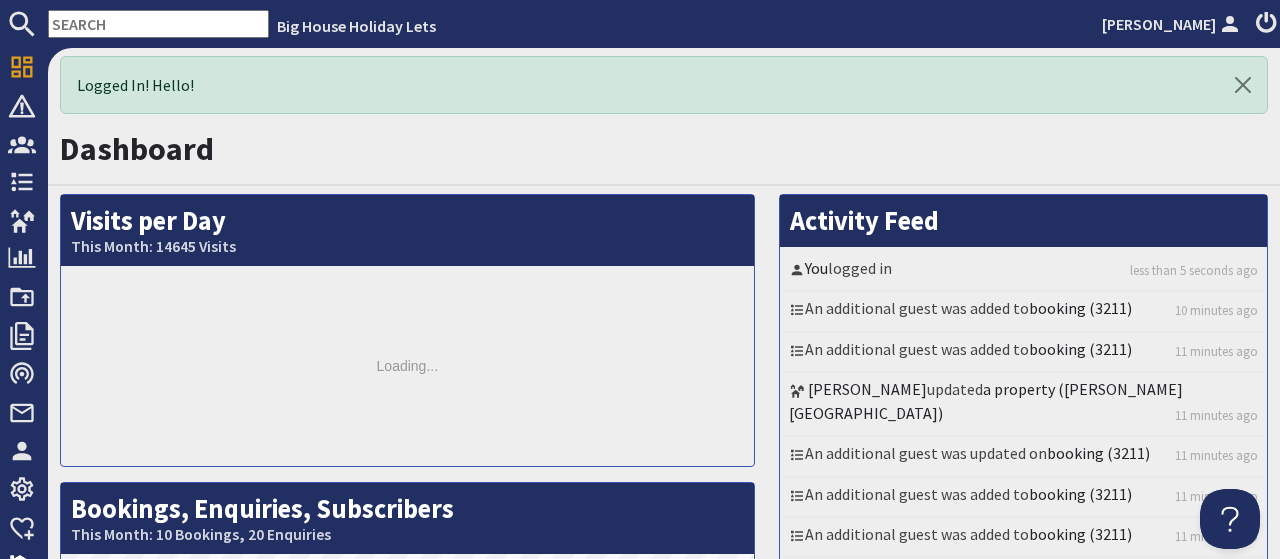 scroll, scrollTop: 0, scrollLeft: 0, axis: both 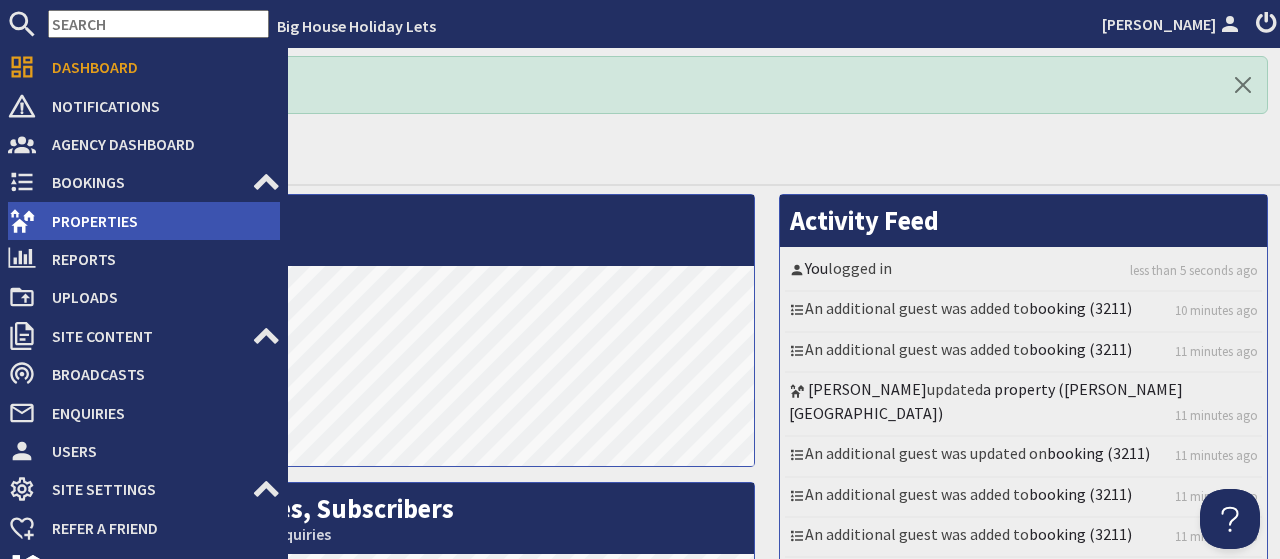 click on "Properties" at bounding box center [158, 221] 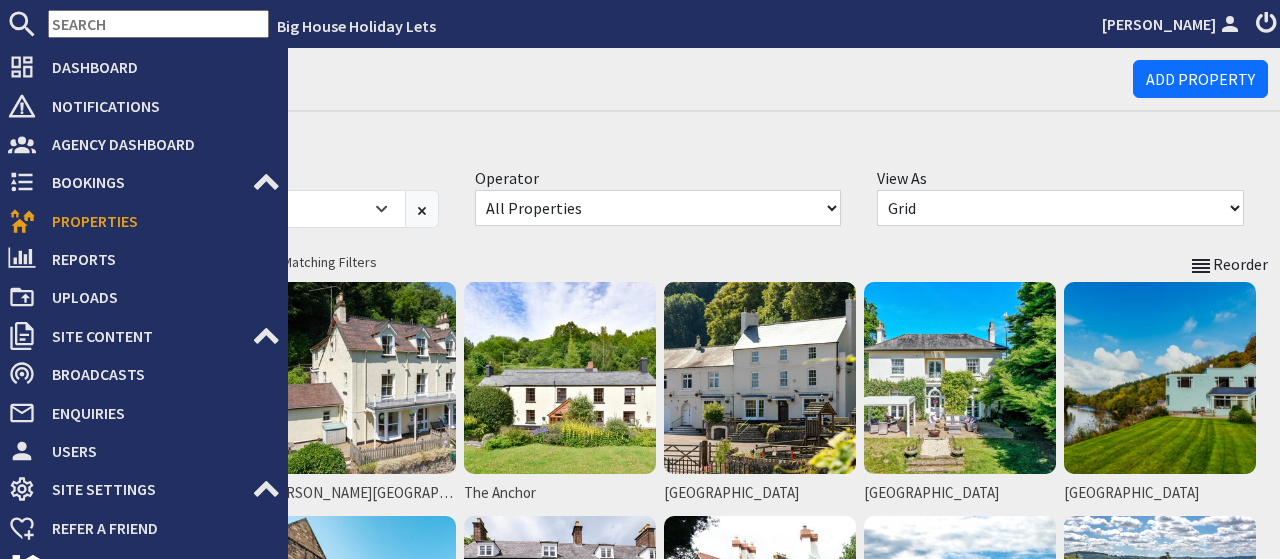 scroll, scrollTop: 0, scrollLeft: 0, axis: both 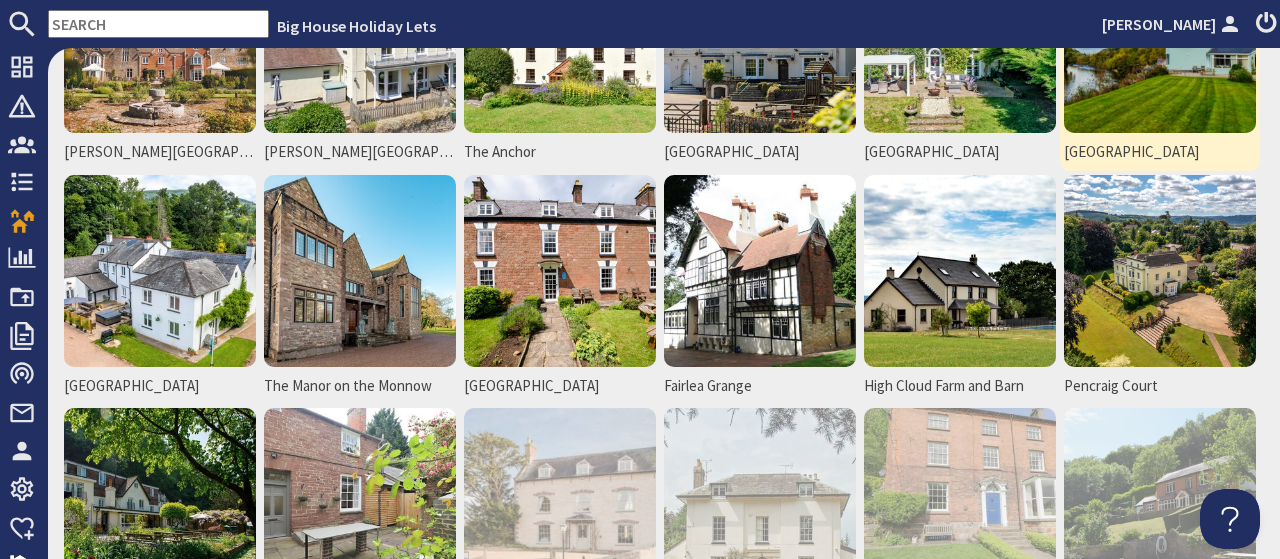 click at bounding box center (1160, 37) 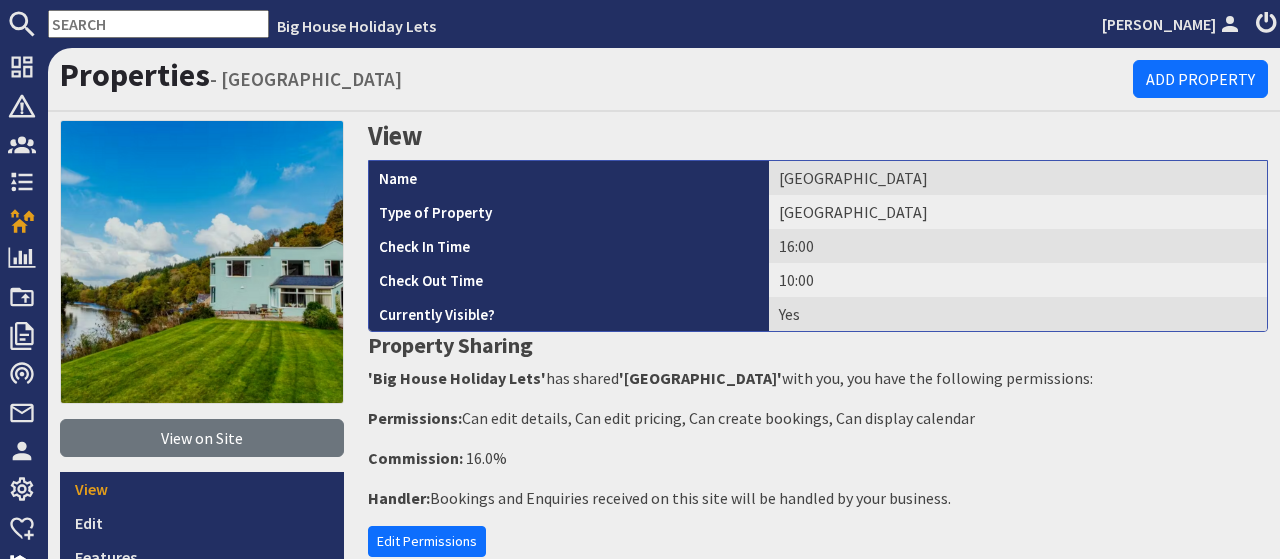 scroll, scrollTop: 0, scrollLeft: 0, axis: both 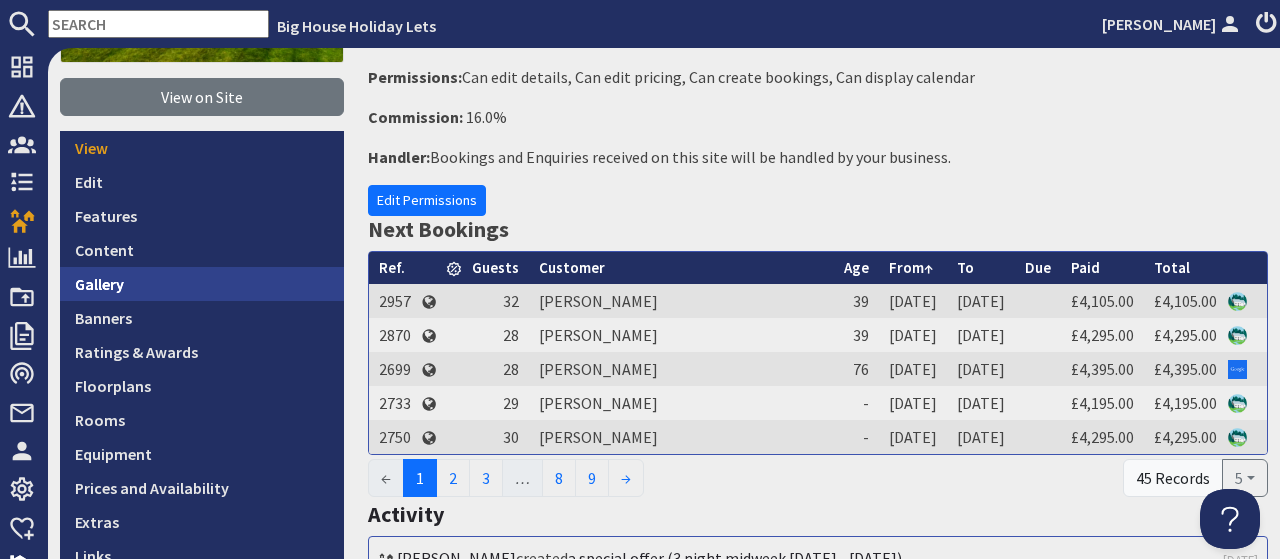 click on "Gallery" at bounding box center (202, 284) 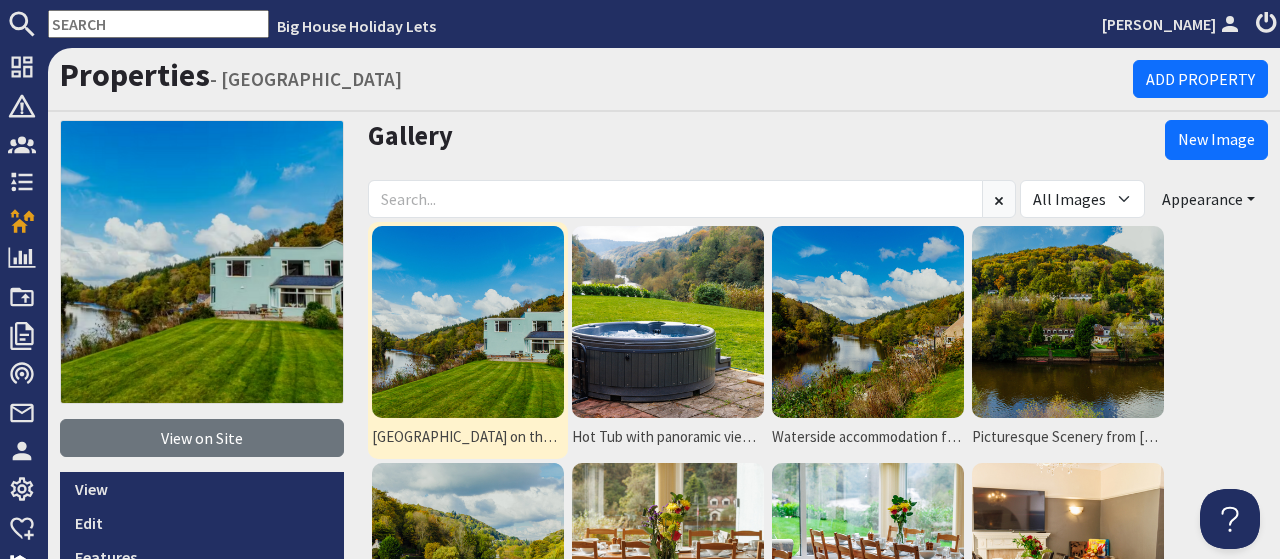 scroll, scrollTop: 0, scrollLeft: 0, axis: both 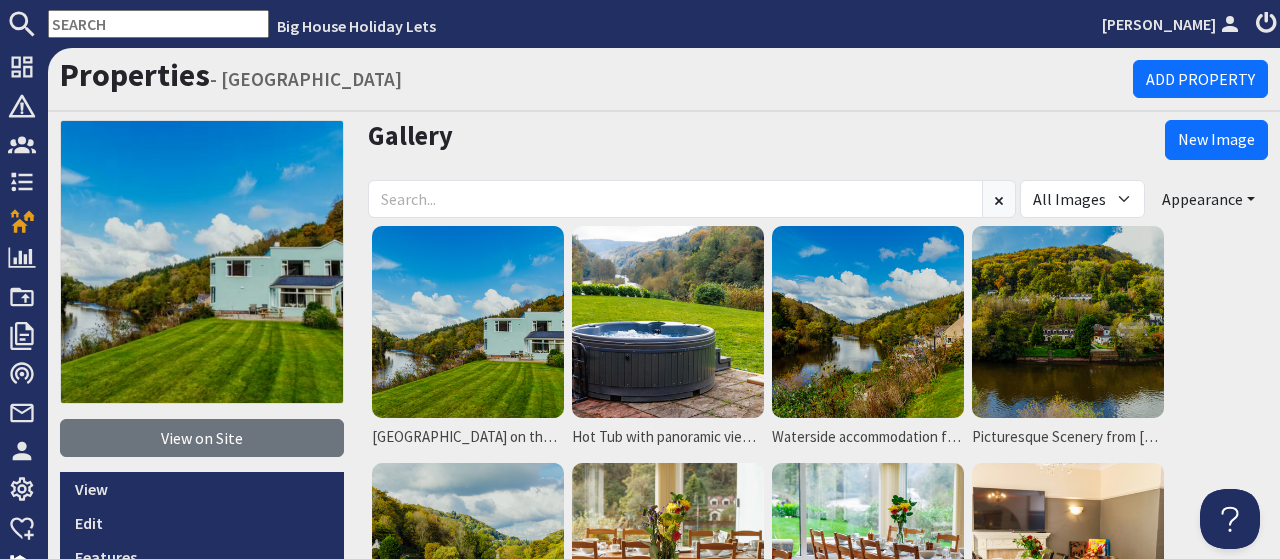 click on "Properties  - [GEOGRAPHIC_DATA]" at bounding box center (596, 75) 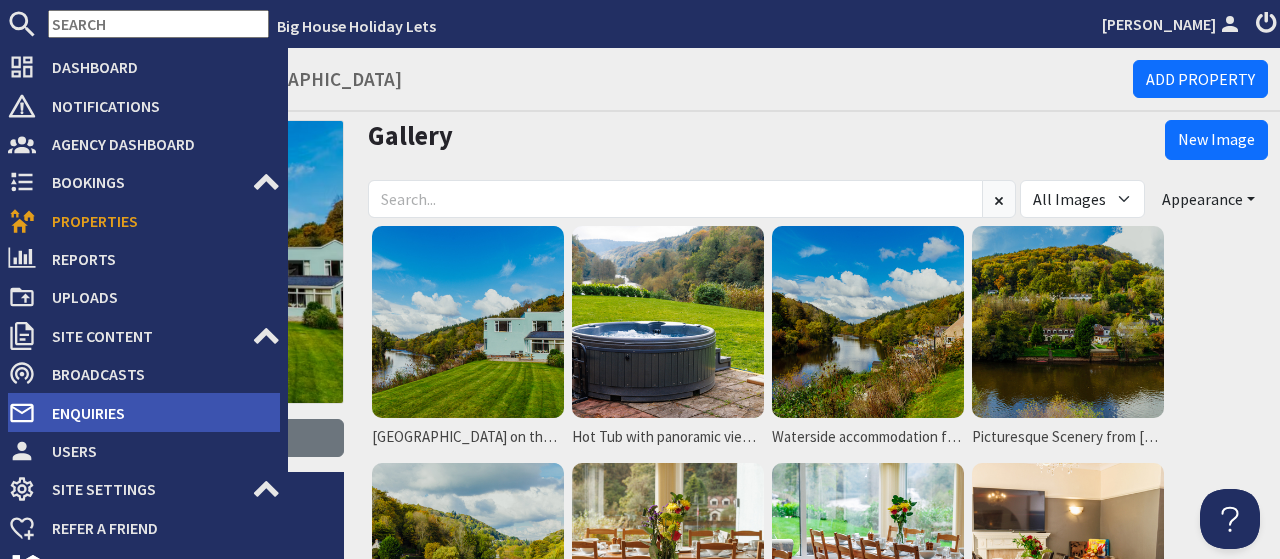 click on "Enquiries" at bounding box center [158, 413] 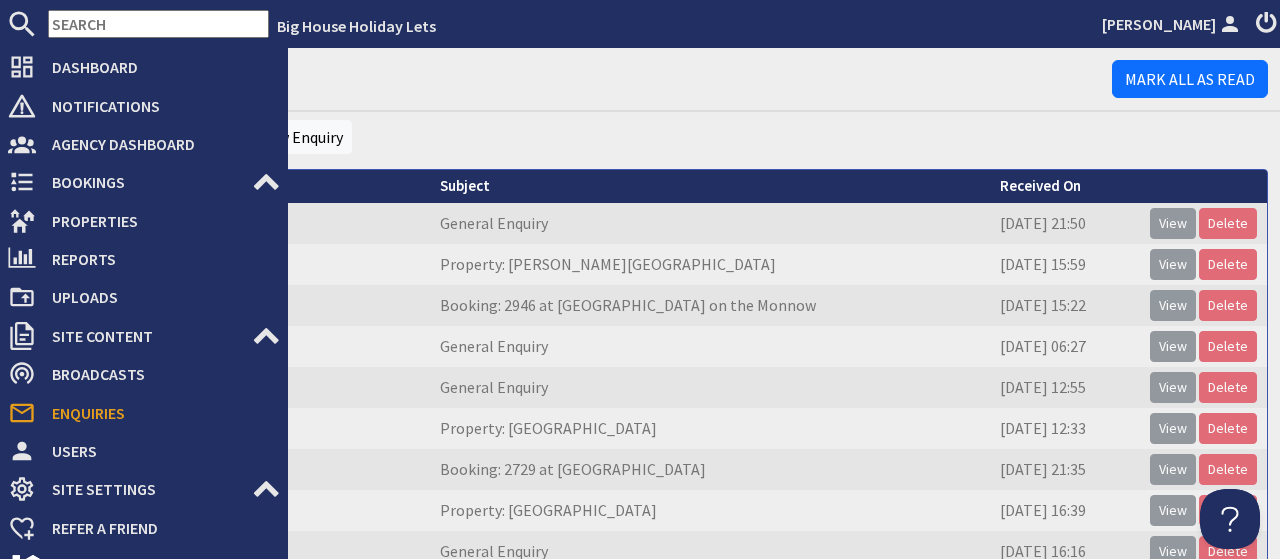 scroll, scrollTop: 0, scrollLeft: 0, axis: both 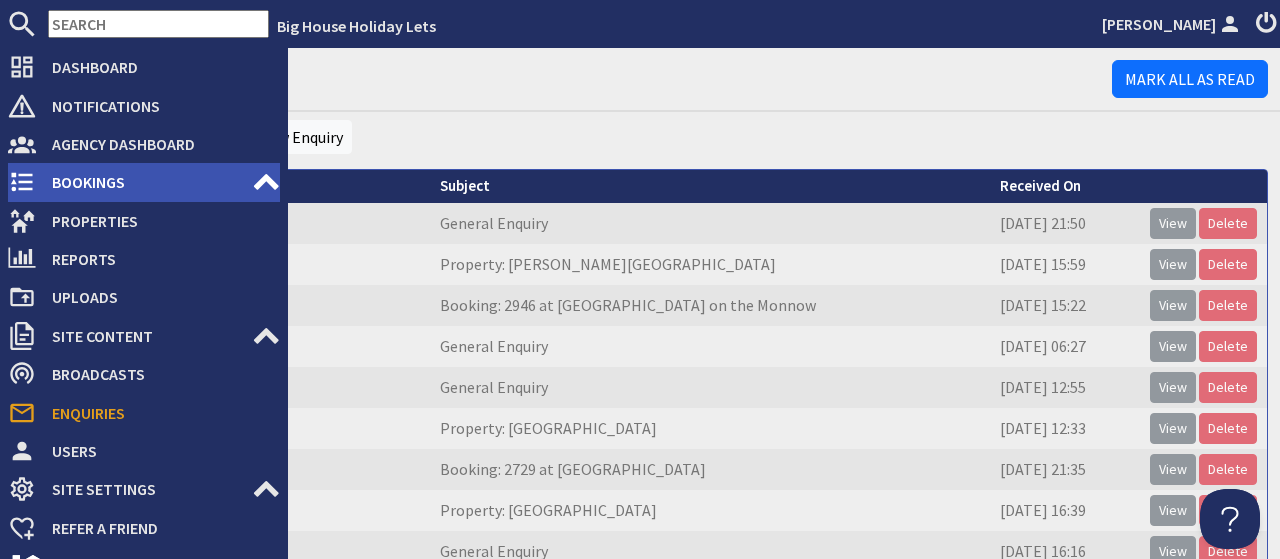 click on "Bookings" at bounding box center (144, 182) 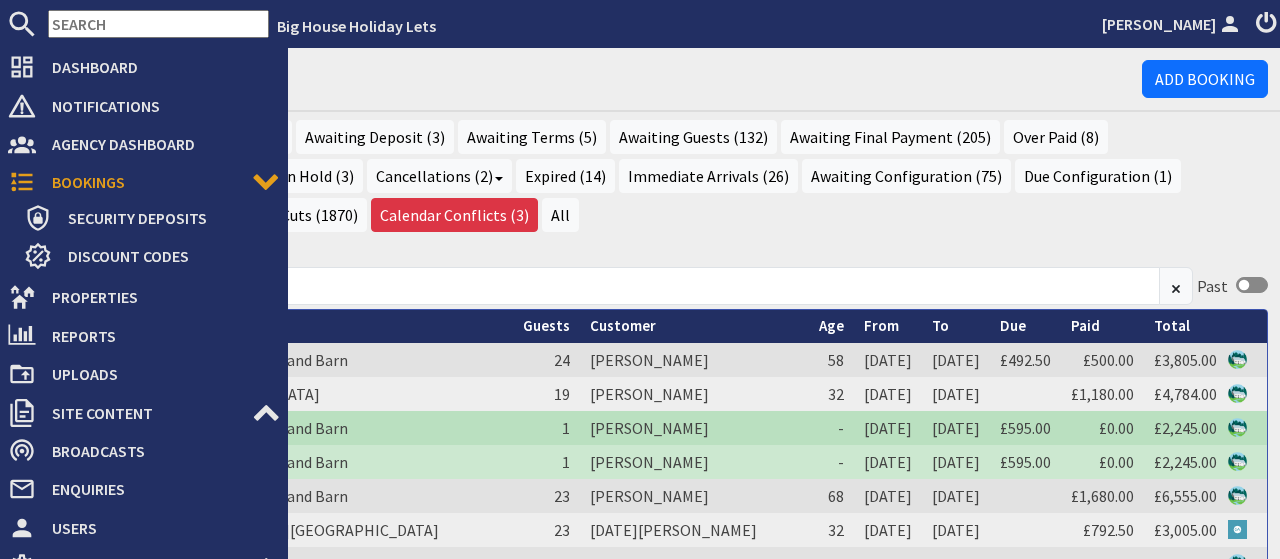 scroll, scrollTop: 0, scrollLeft: 0, axis: both 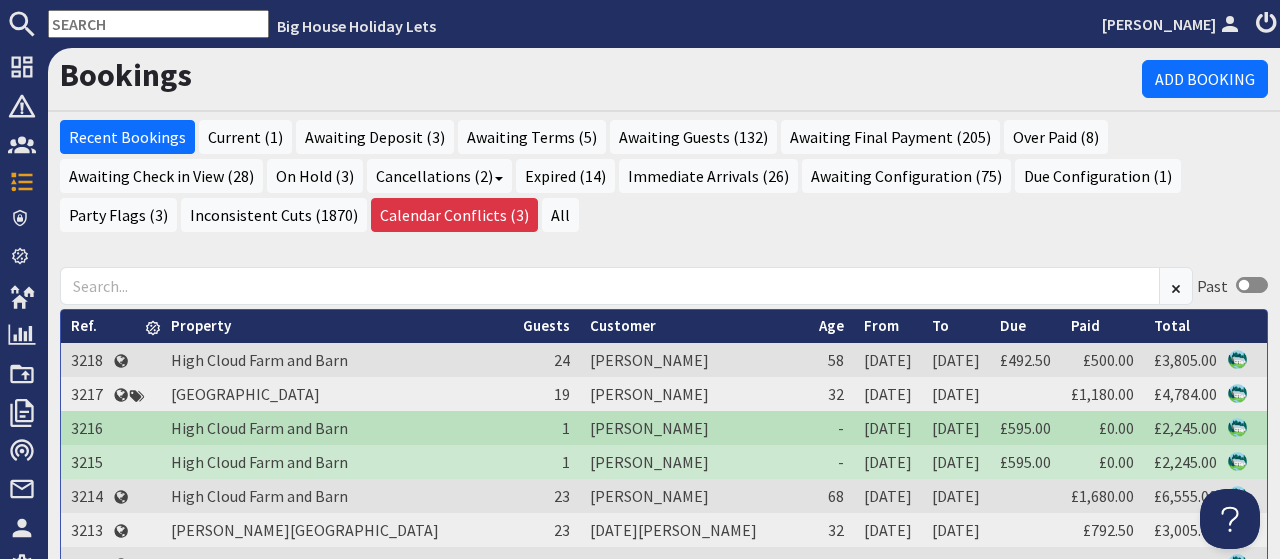 click on "Bookings" at bounding box center [601, 75] 